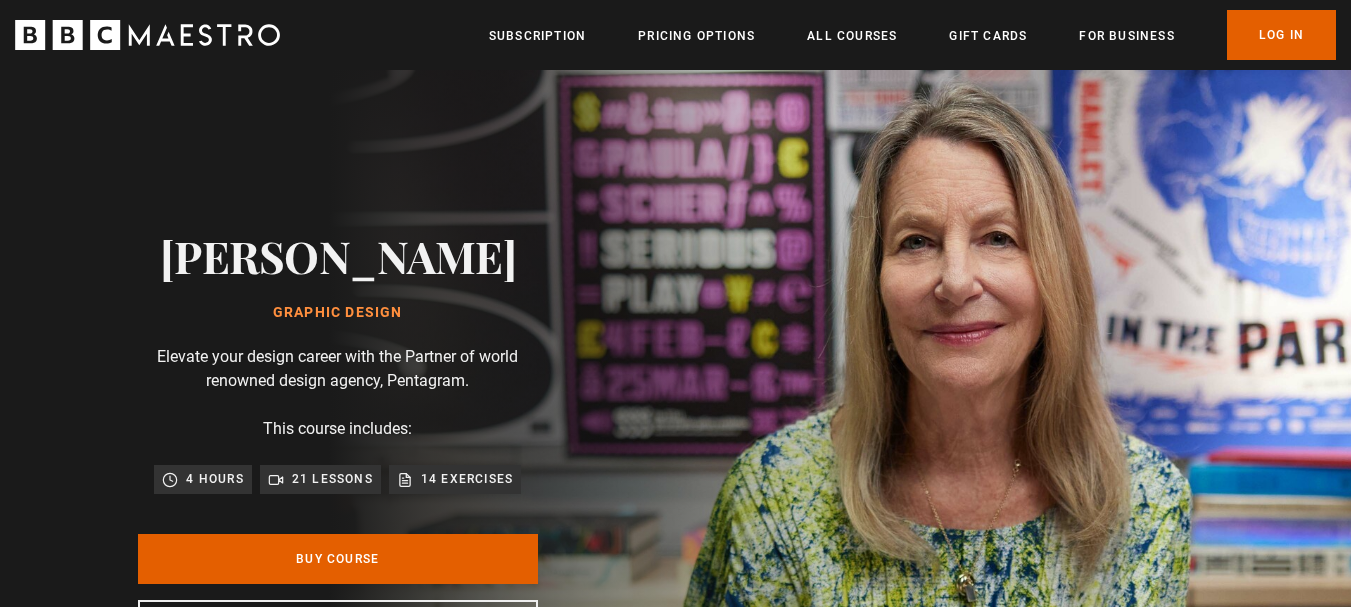 scroll, scrollTop: 0, scrollLeft: 0, axis: both 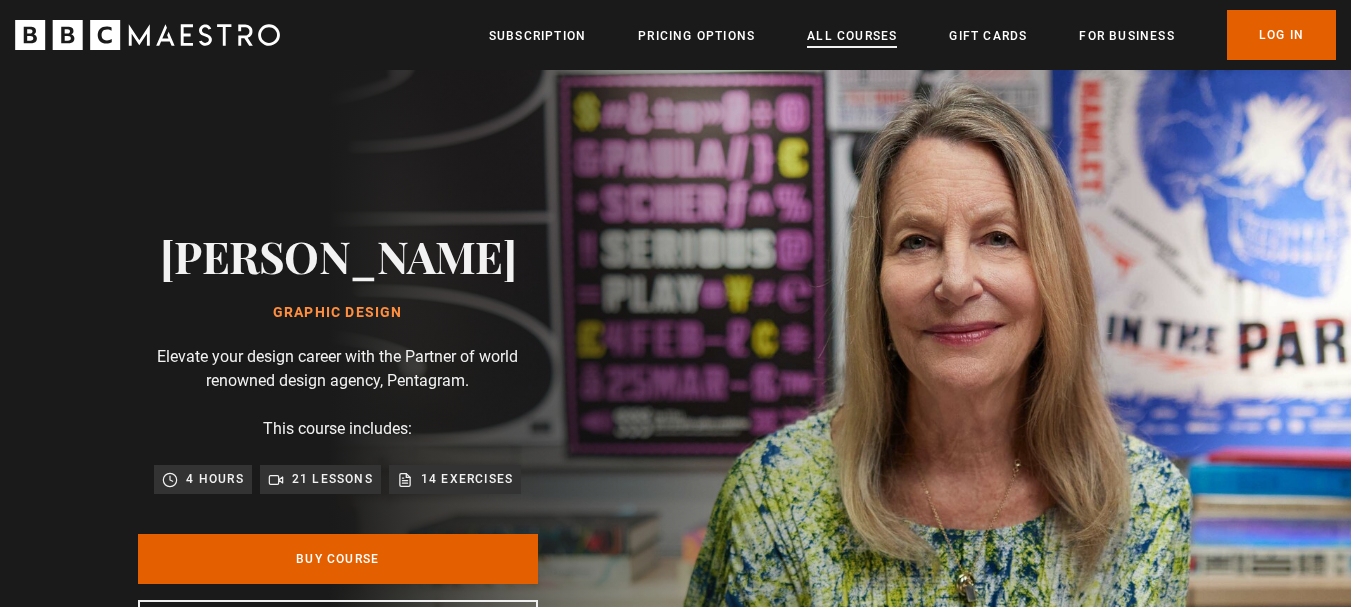 click on "All Courses" at bounding box center [852, 36] 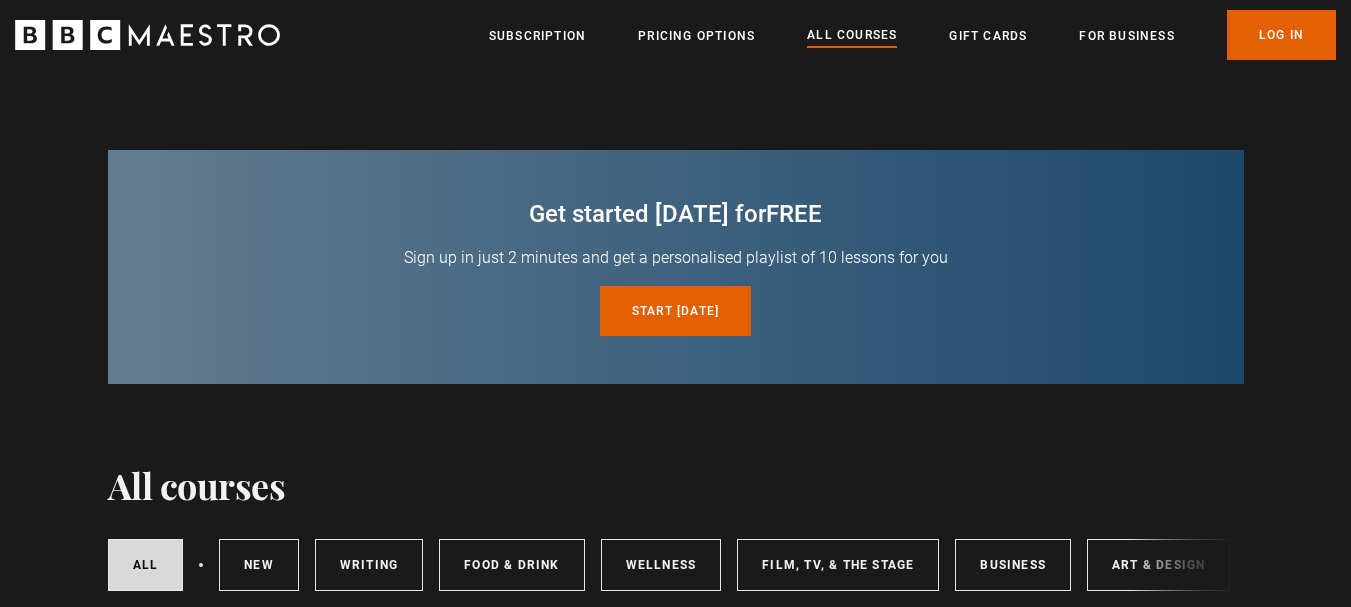 scroll, scrollTop: 0, scrollLeft: 0, axis: both 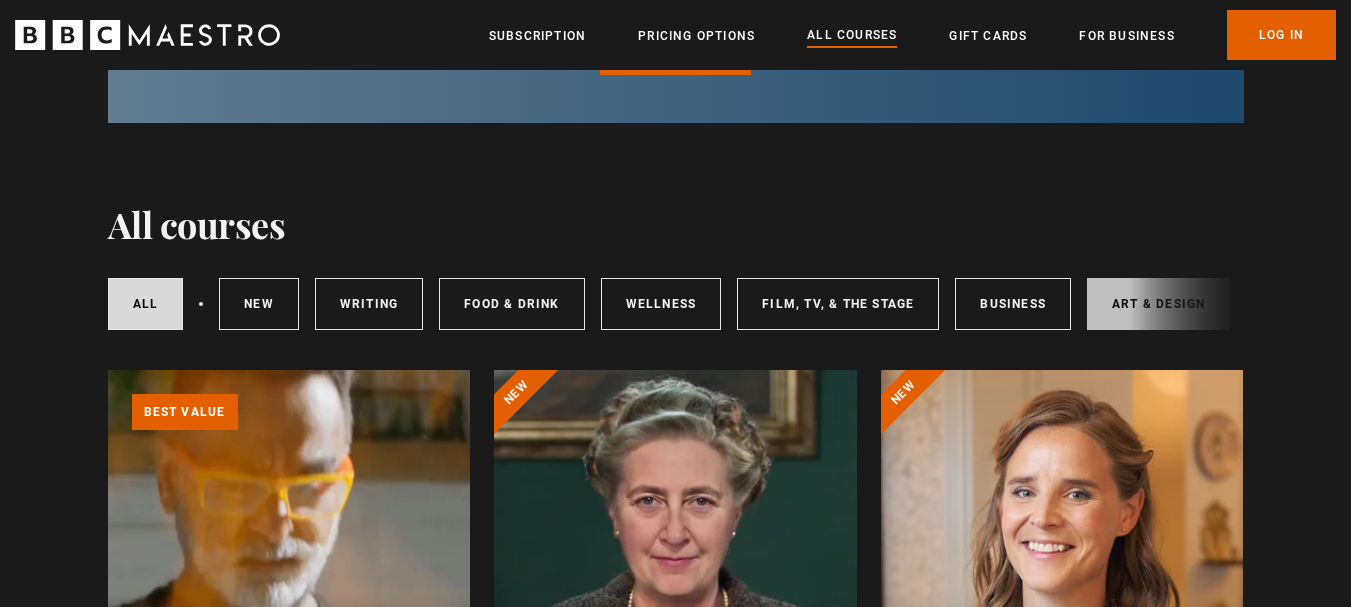 click on "Art & Design" at bounding box center (1158, 304) 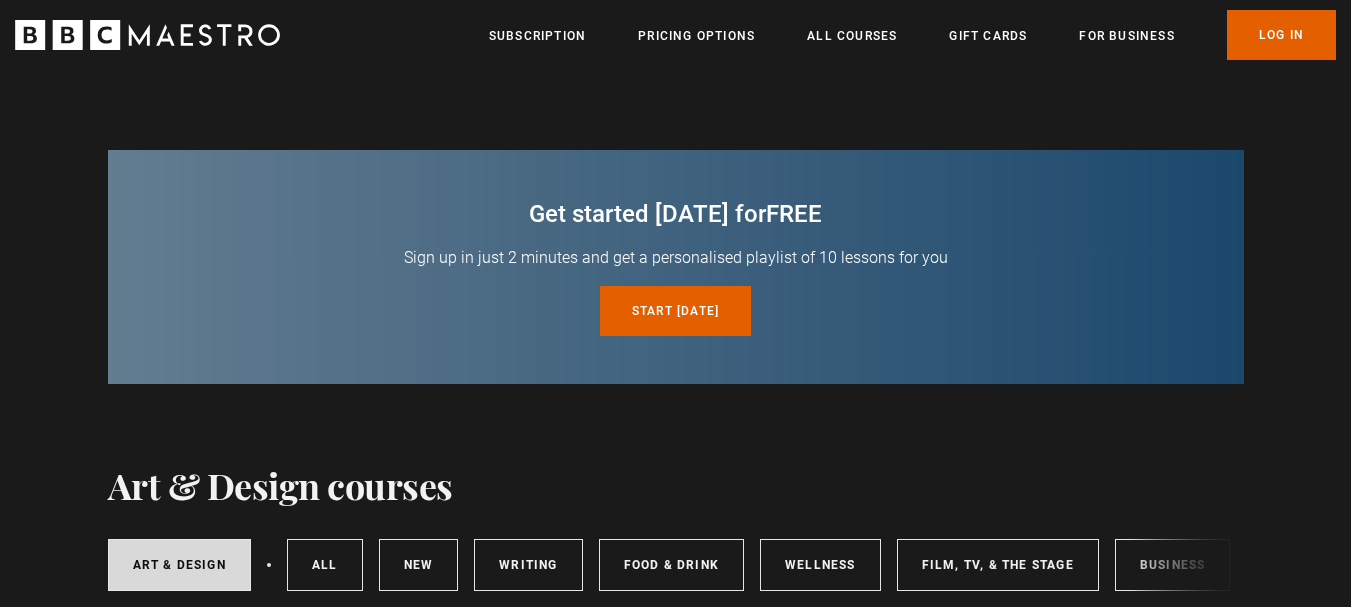 scroll, scrollTop: 0, scrollLeft: 0, axis: both 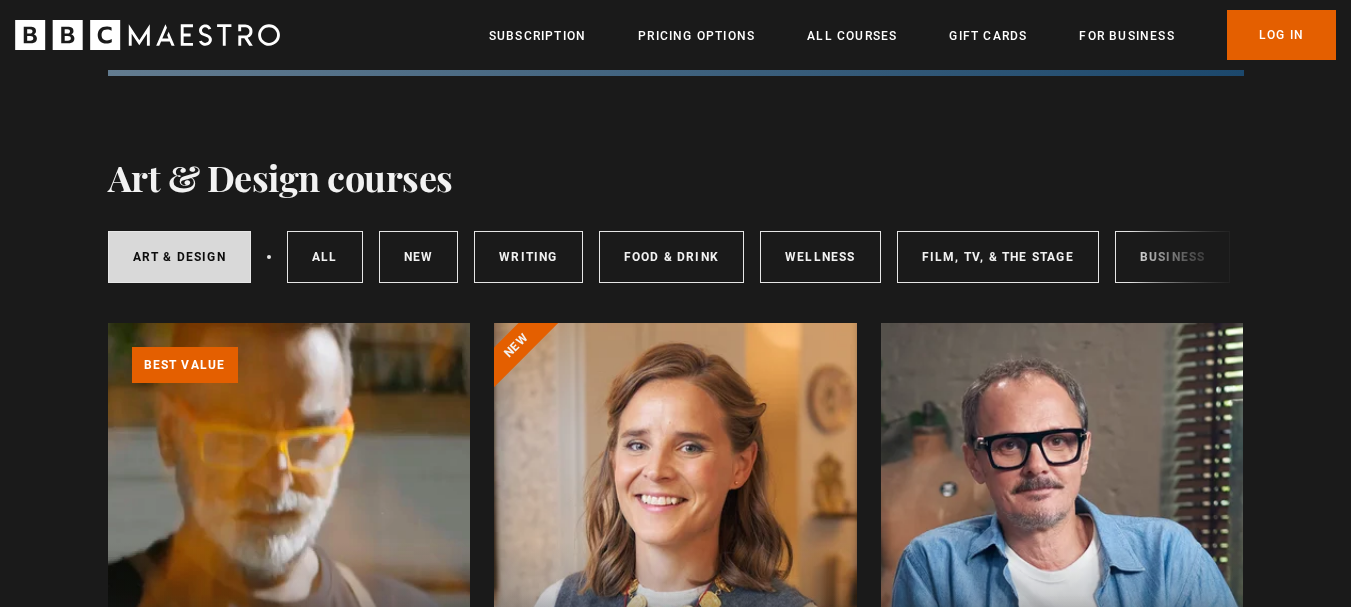 drag, startPoint x: 1365, startPoint y: 38, endPoint x: 1288, endPoint y: 87, distance: 91.26884 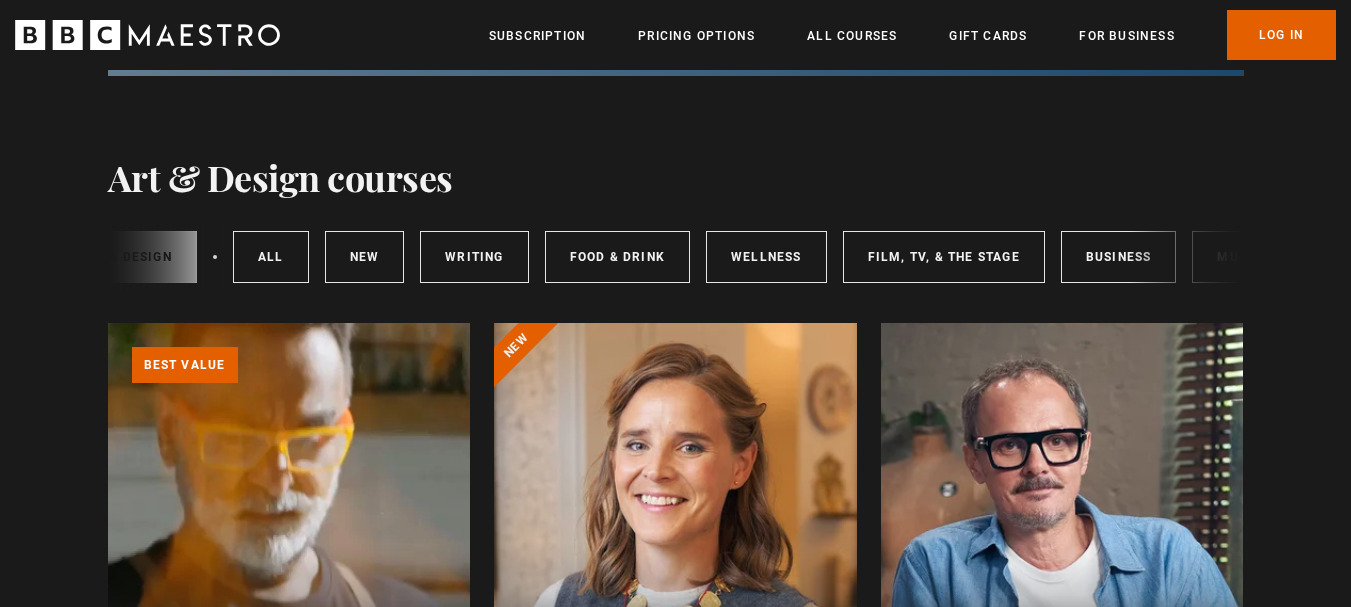scroll, scrollTop: 0, scrollLeft: 0, axis: both 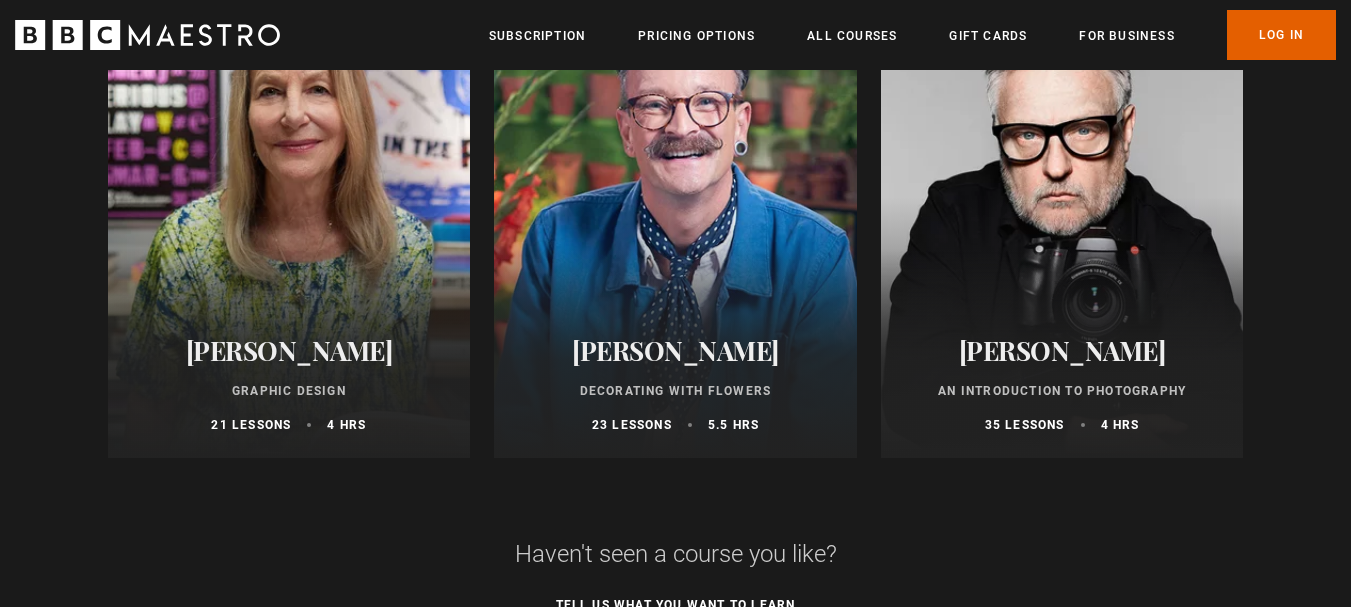 click on "Graphic Design" at bounding box center (289, 391) 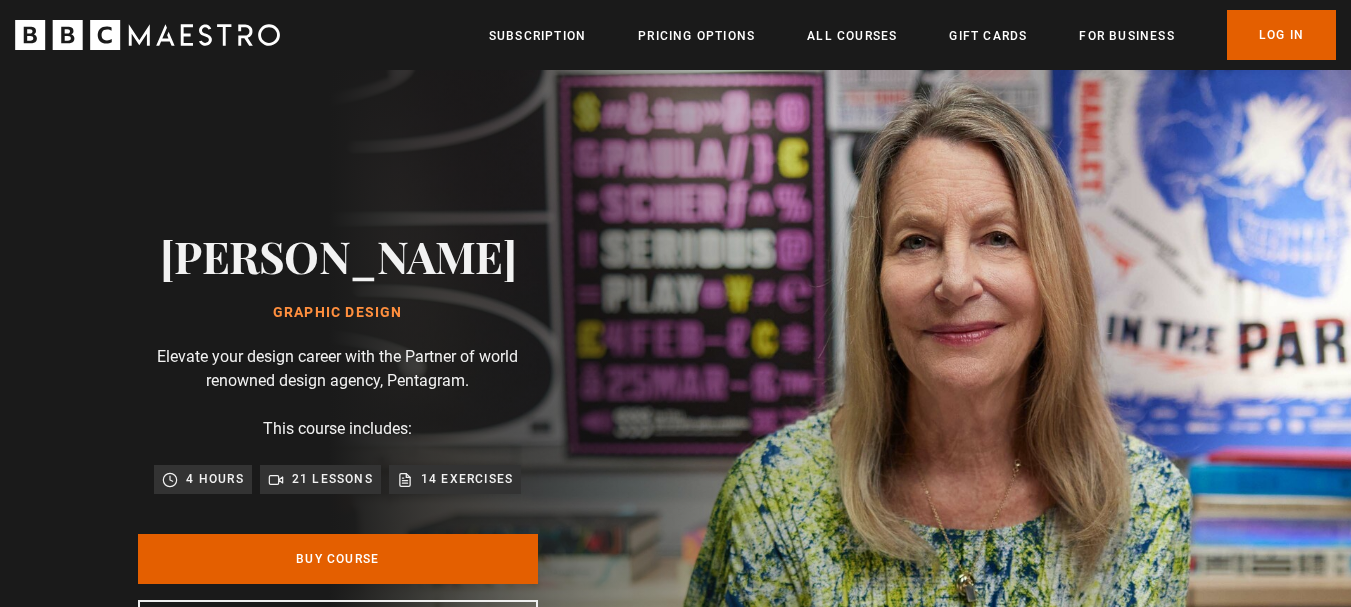 scroll, scrollTop: 0, scrollLeft: 0, axis: both 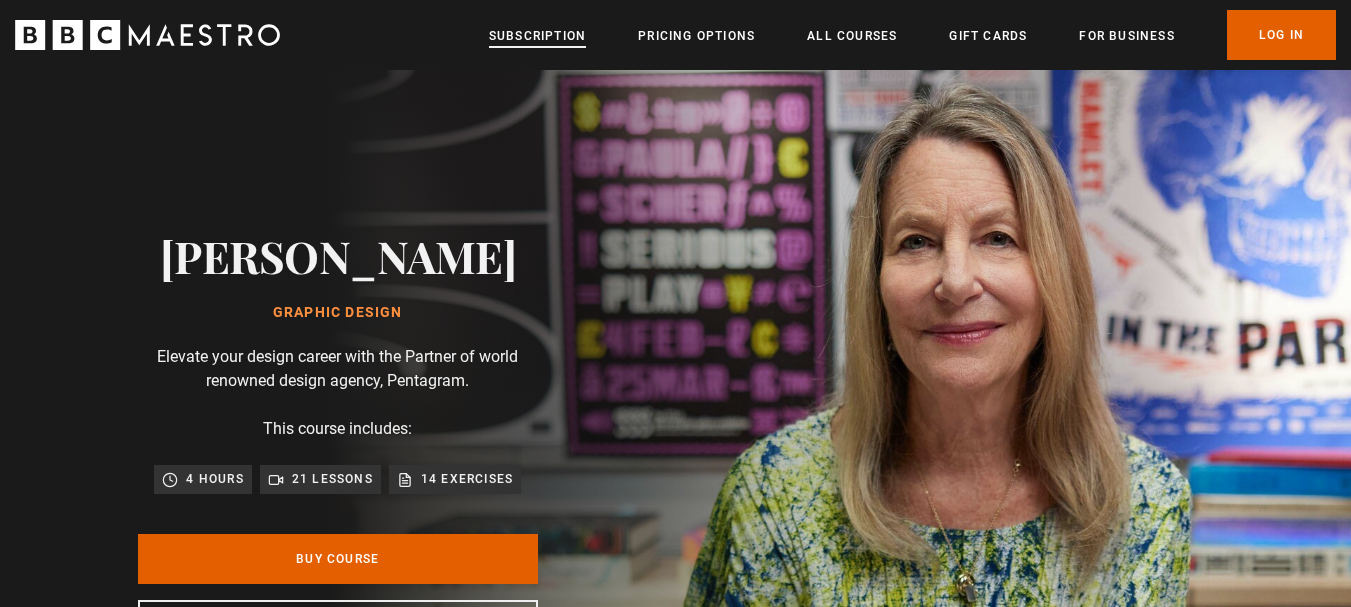 click on "Subscription" at bounding box center (537, 36) 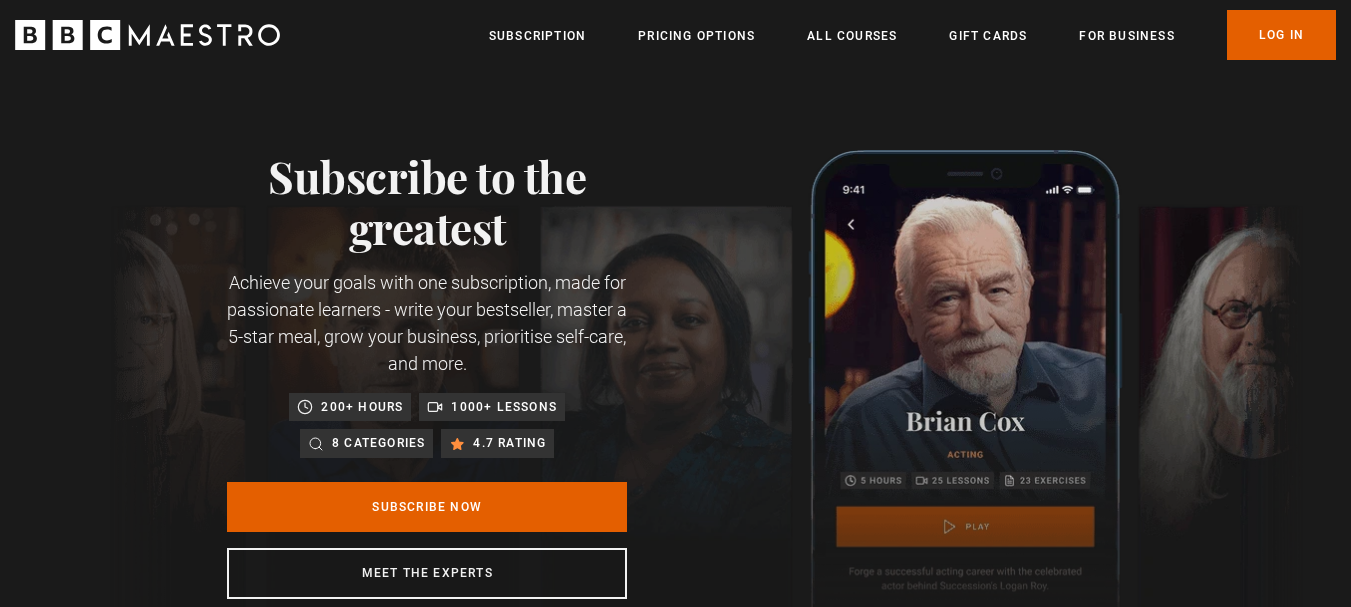 scroll, scrollTop: 0, scrollLeft: 0, axis: both 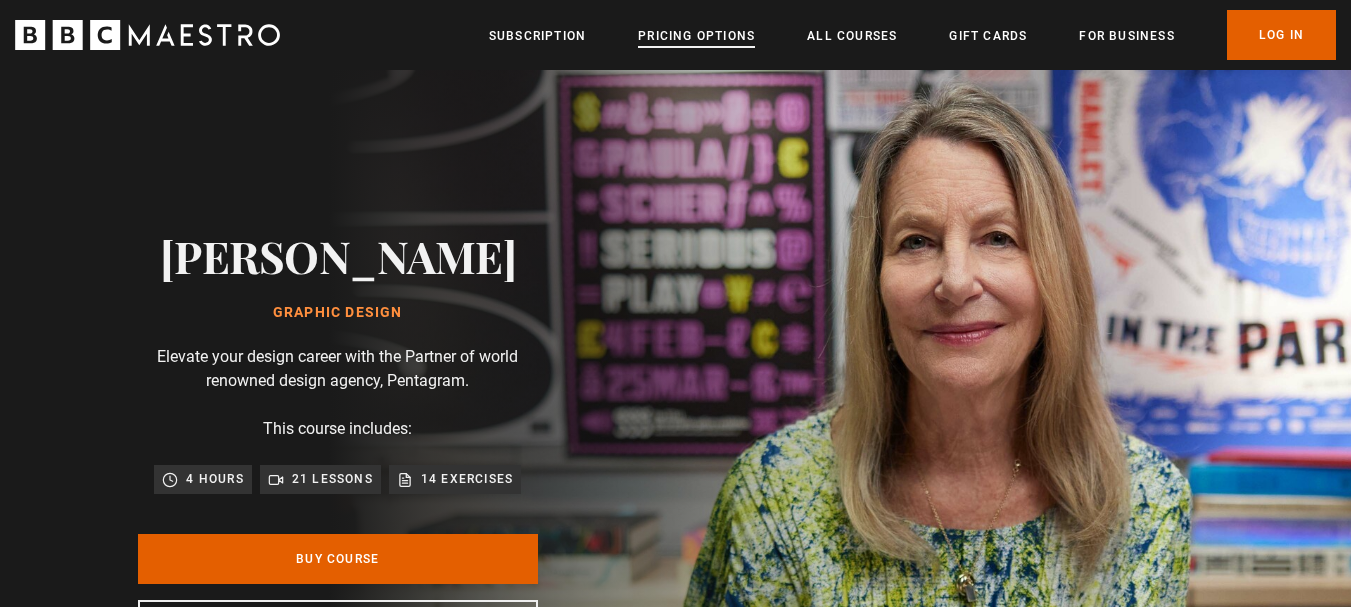 click on "Pricing Options" at bounding box center (696, 36) 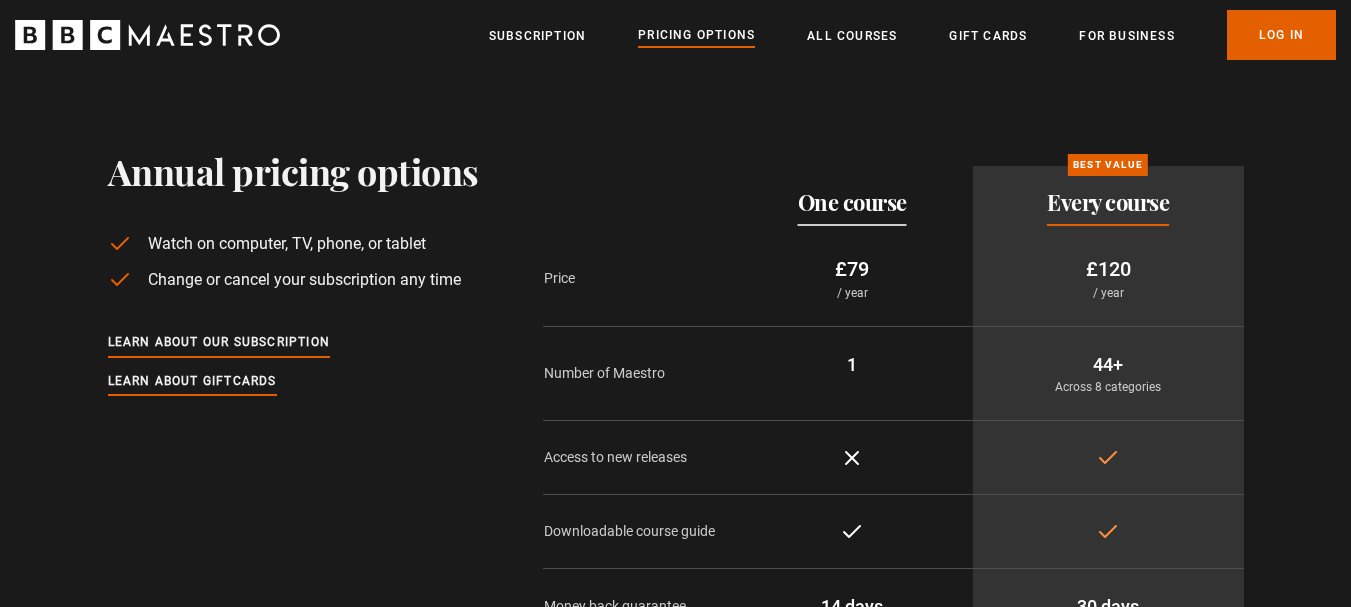 scroll, scrollTop: 0, scrollLeft: 0, axis: both 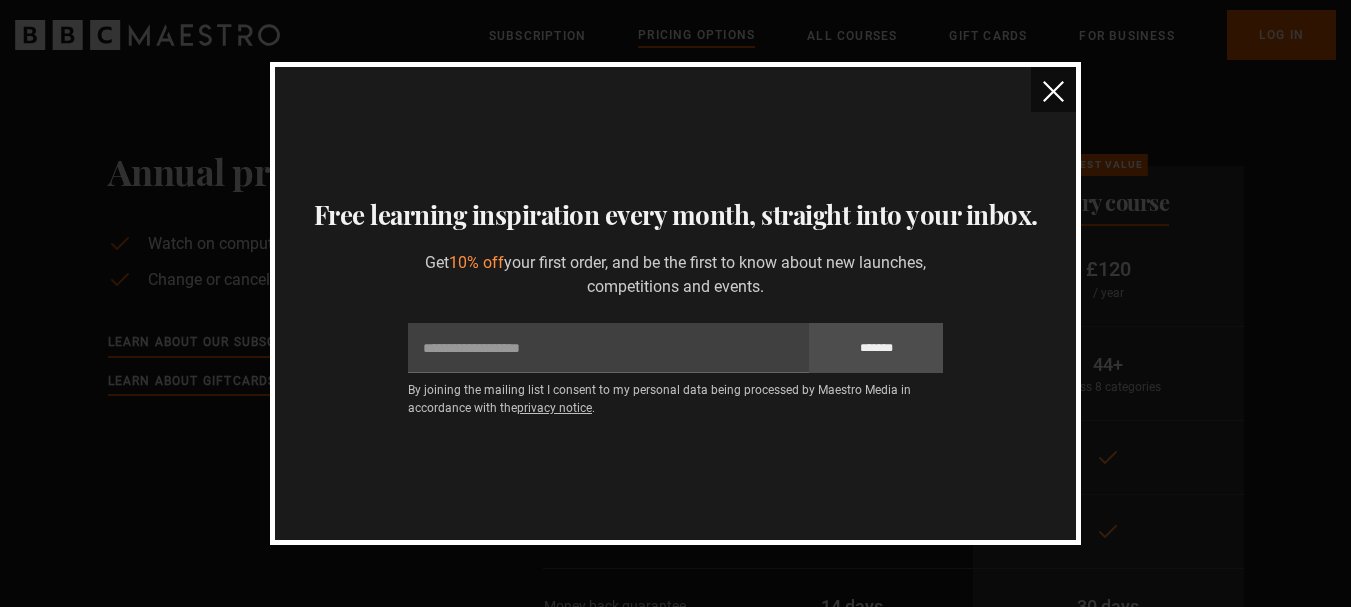 click at bounding box center [1053, 91] 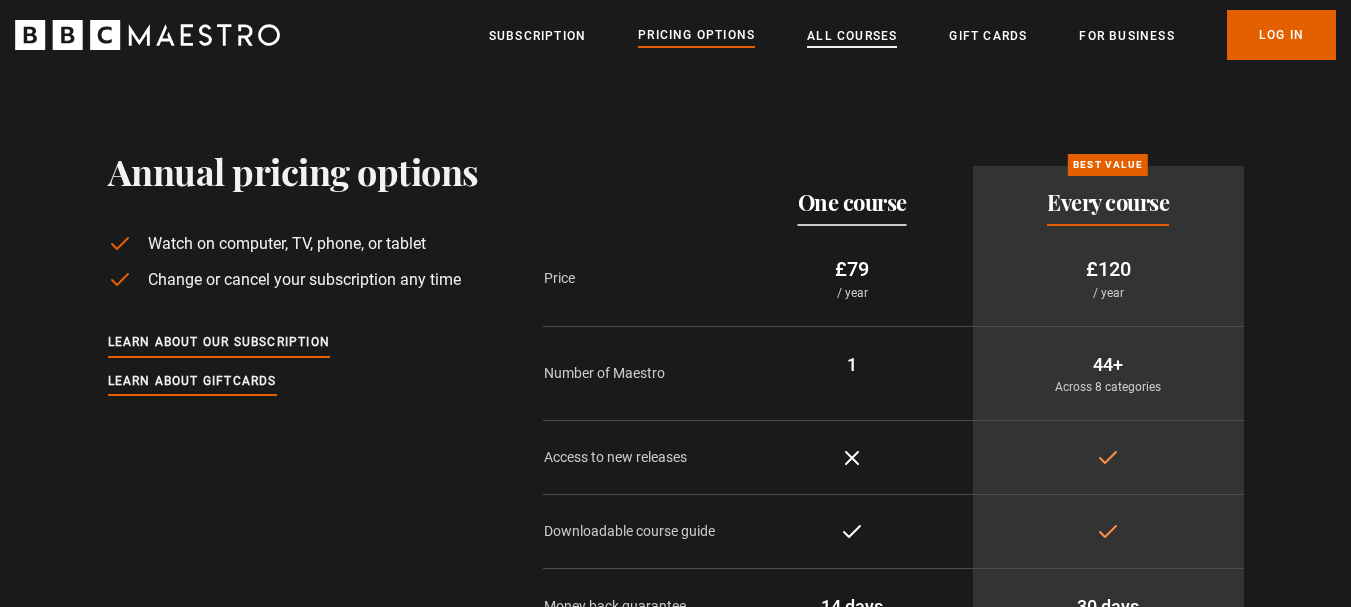 click on "All Courses" at bounding box center [852, 36] 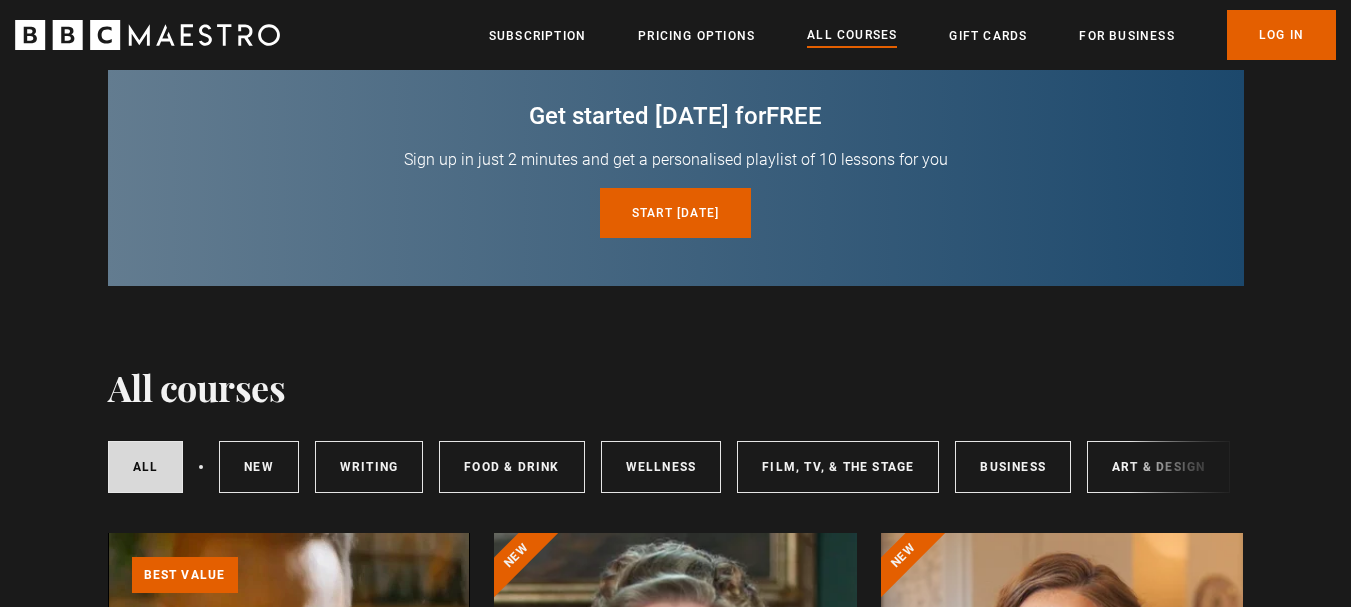 scroll, scrollTop: 0, scrollLeft: 0, axis: both 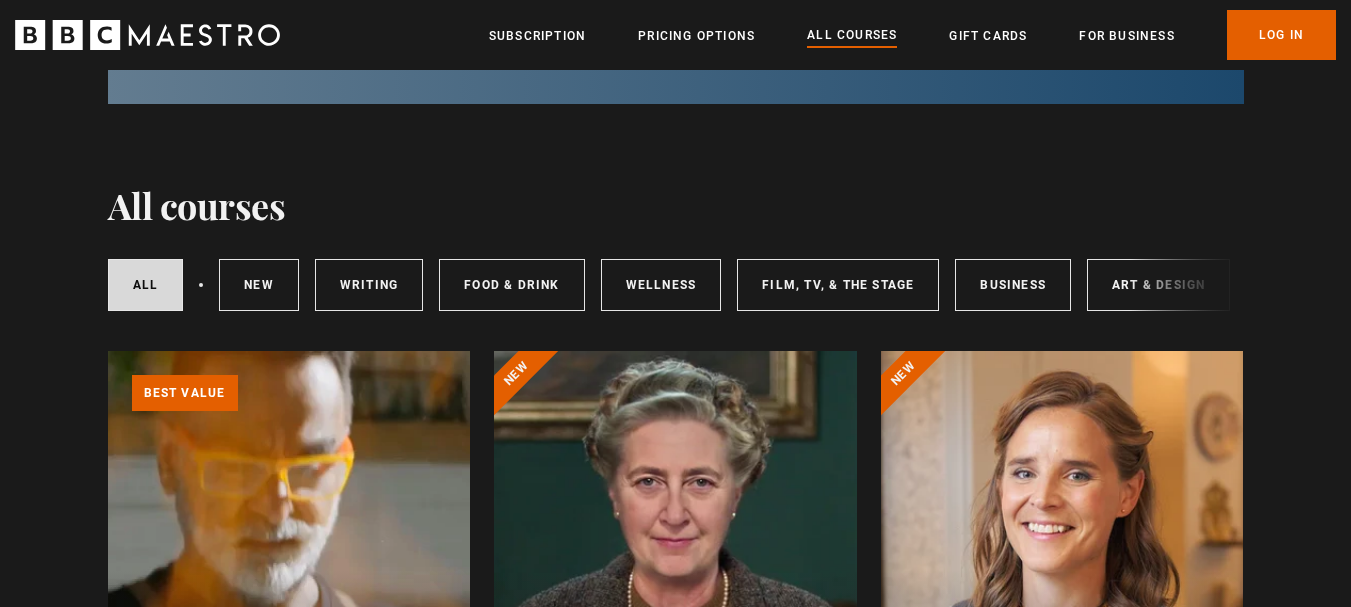 drag, startPoint x: 0, startPoint y: 0, endPoint x: 1363, endPoint y: 47, distance: 1363.81 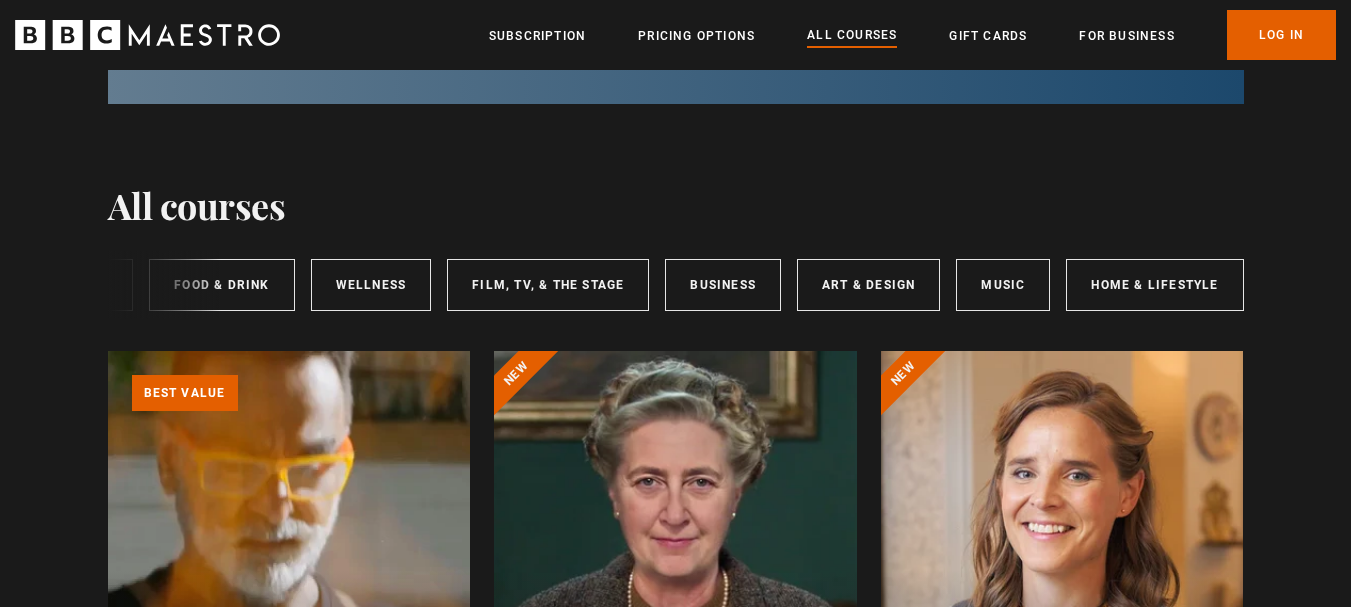 scroll, scrollTop: 0, scrollLeft: 298, axis: horizontal 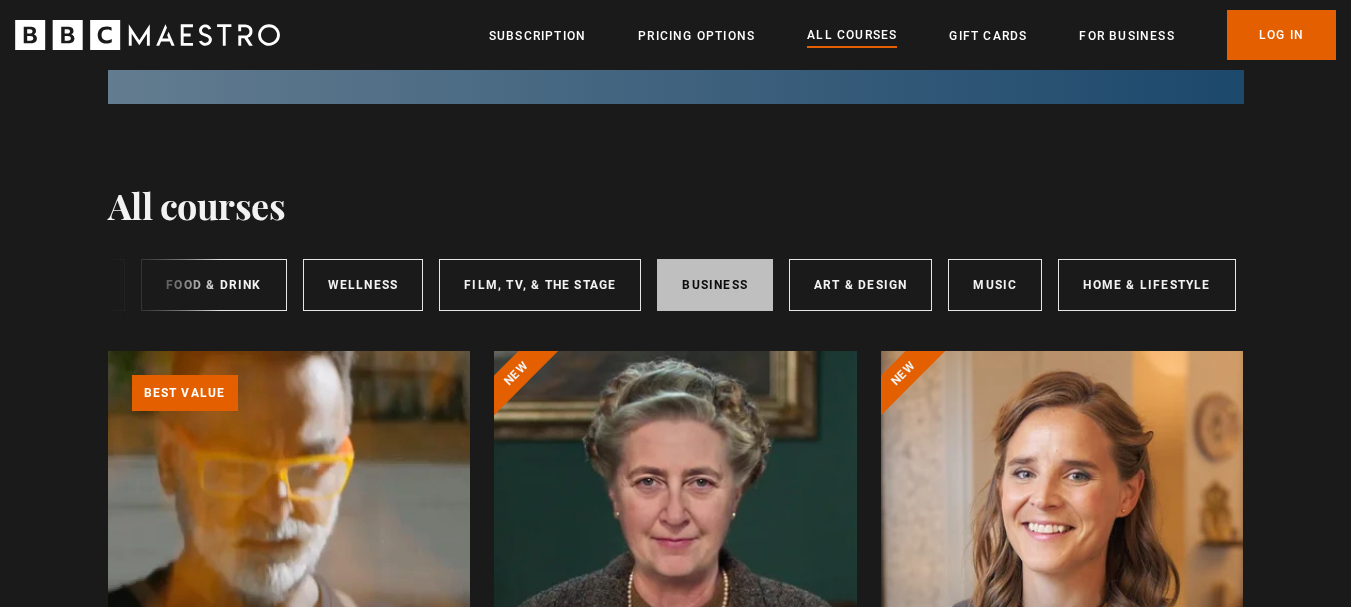 click on "Business" at bounding box center (715, 285) 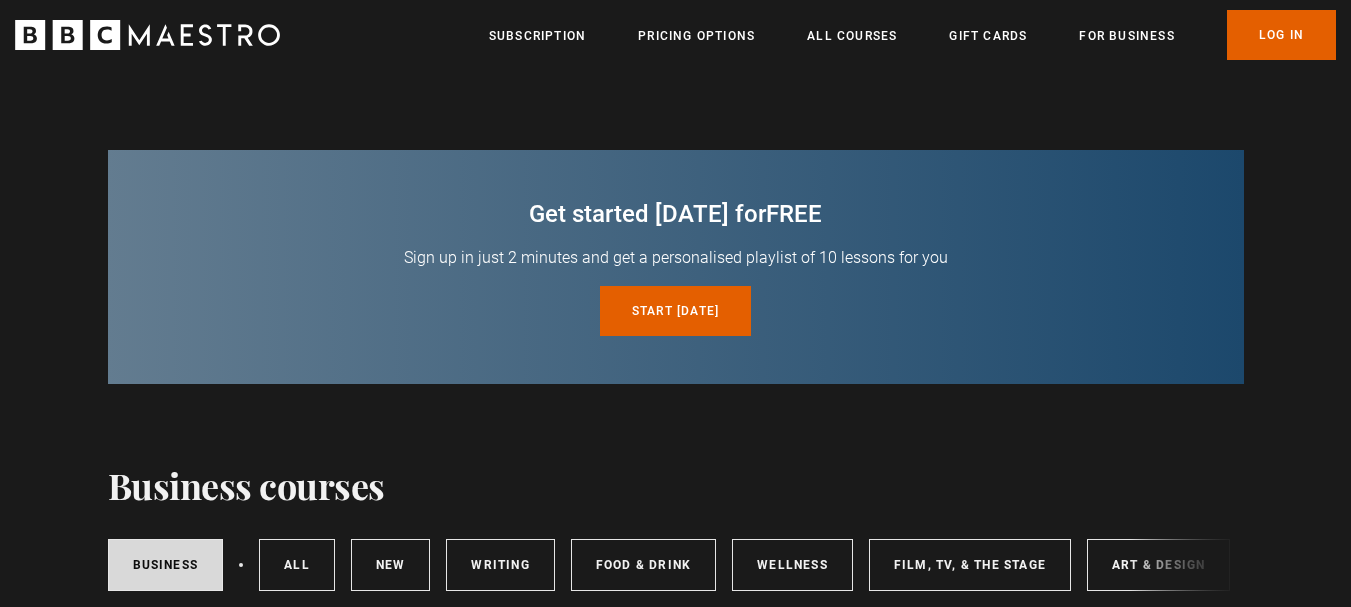 scroll, scrollTop: 948, scrollLeft: 0, axis: vertical 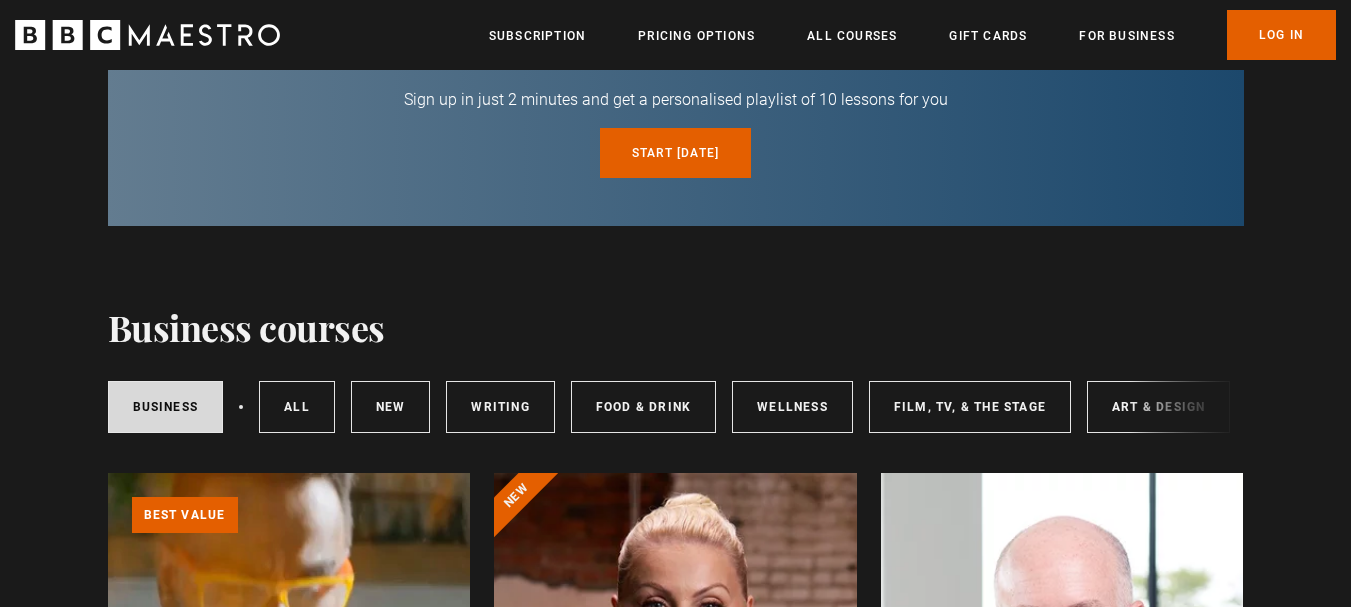 click on "Skip to main content
Menu
Close
Subscription
Pricing Options
All Courses
Gift Cards
For business
Already have an account?
Log In
Get started [DATE] for  free
Sign up in just 2 minutes and get a personalised playlist of 10 lessons for you
Start [DATE]  for free
Business
courses
Business
All courses
New courses
Writing
Food & Drink" at bounding box center [675, 1885] 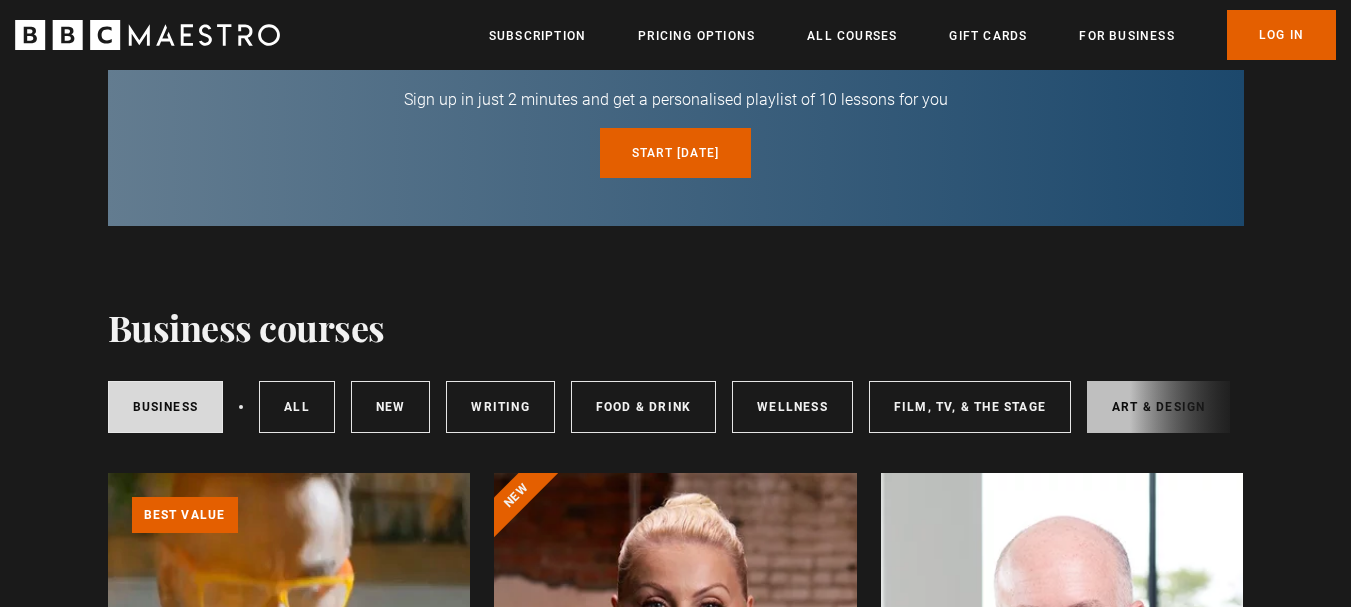 click on "Art & Design" at bounding box center (1158, 407) 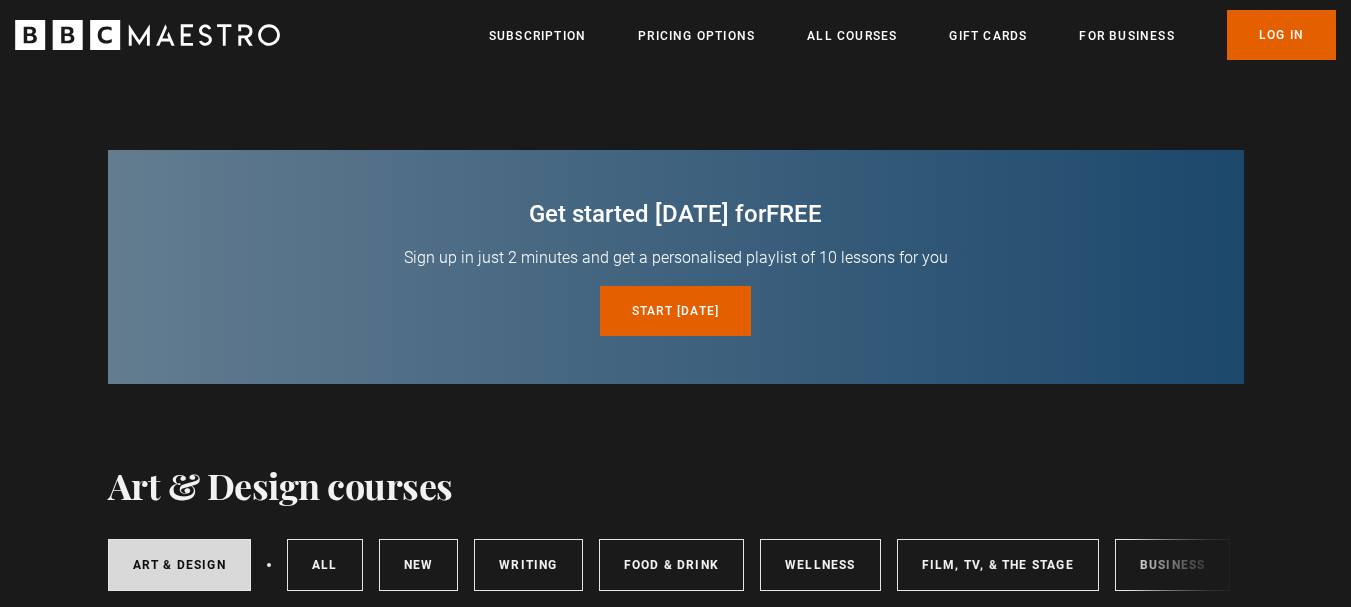scroll, scrollTop: 497, scrollLeft: 0, axis: vertical 